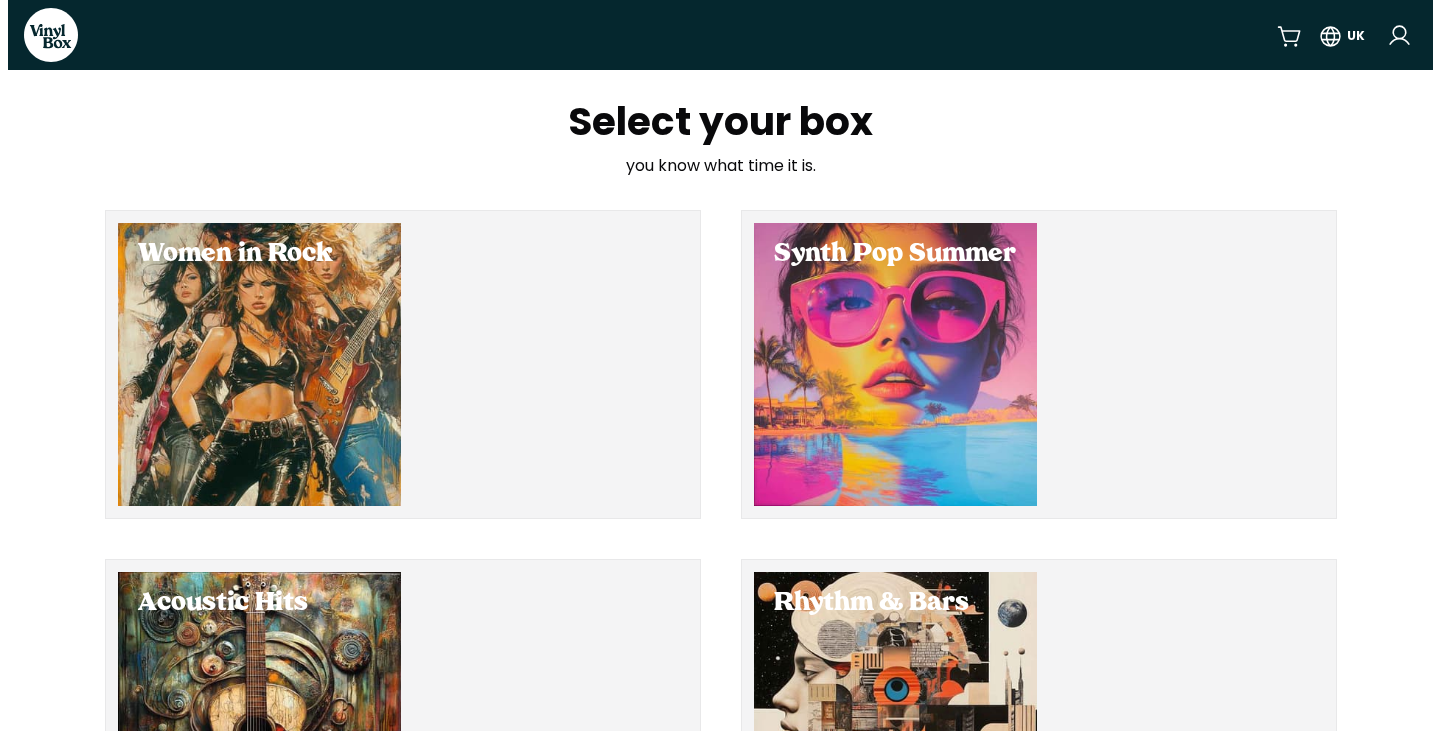 scroll, scrollTop: 0, scrollLeft: 0, axis: both 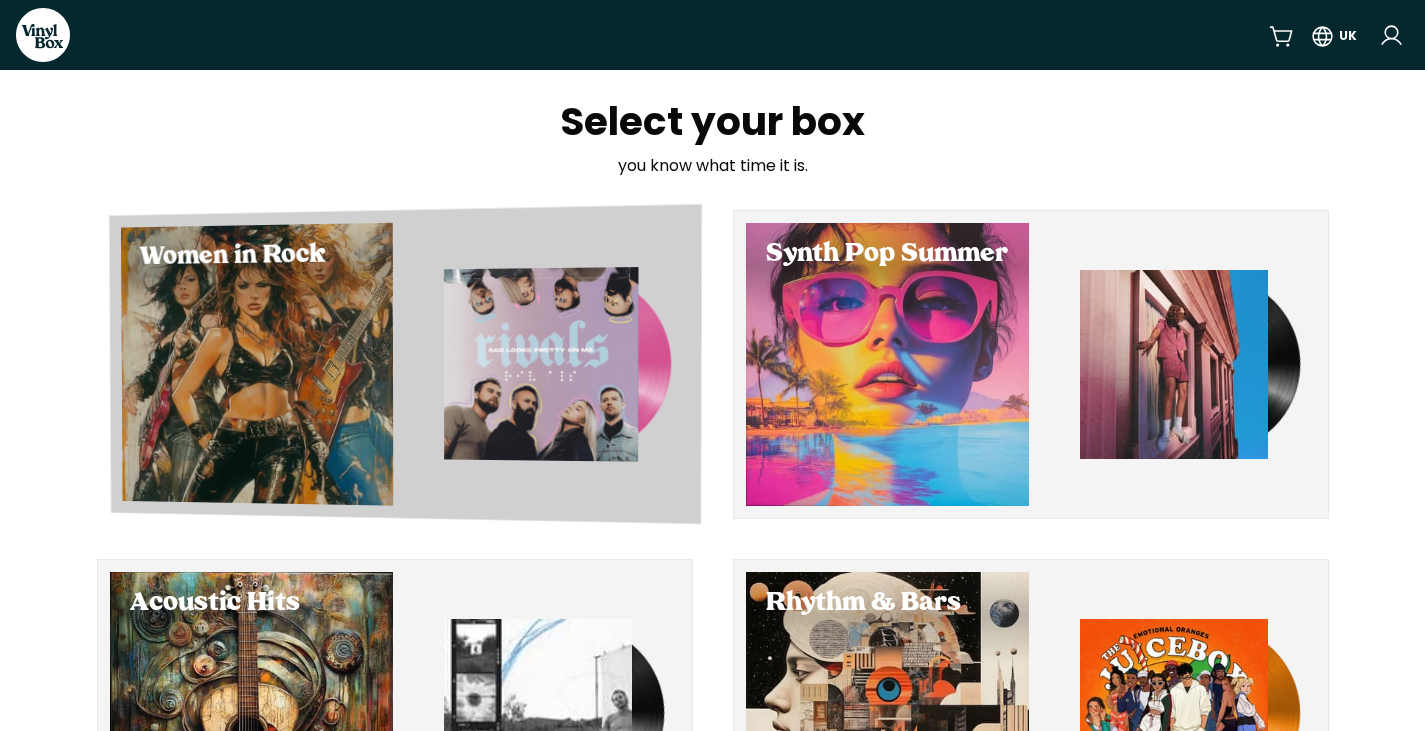 click at bounding box center (256, 364) 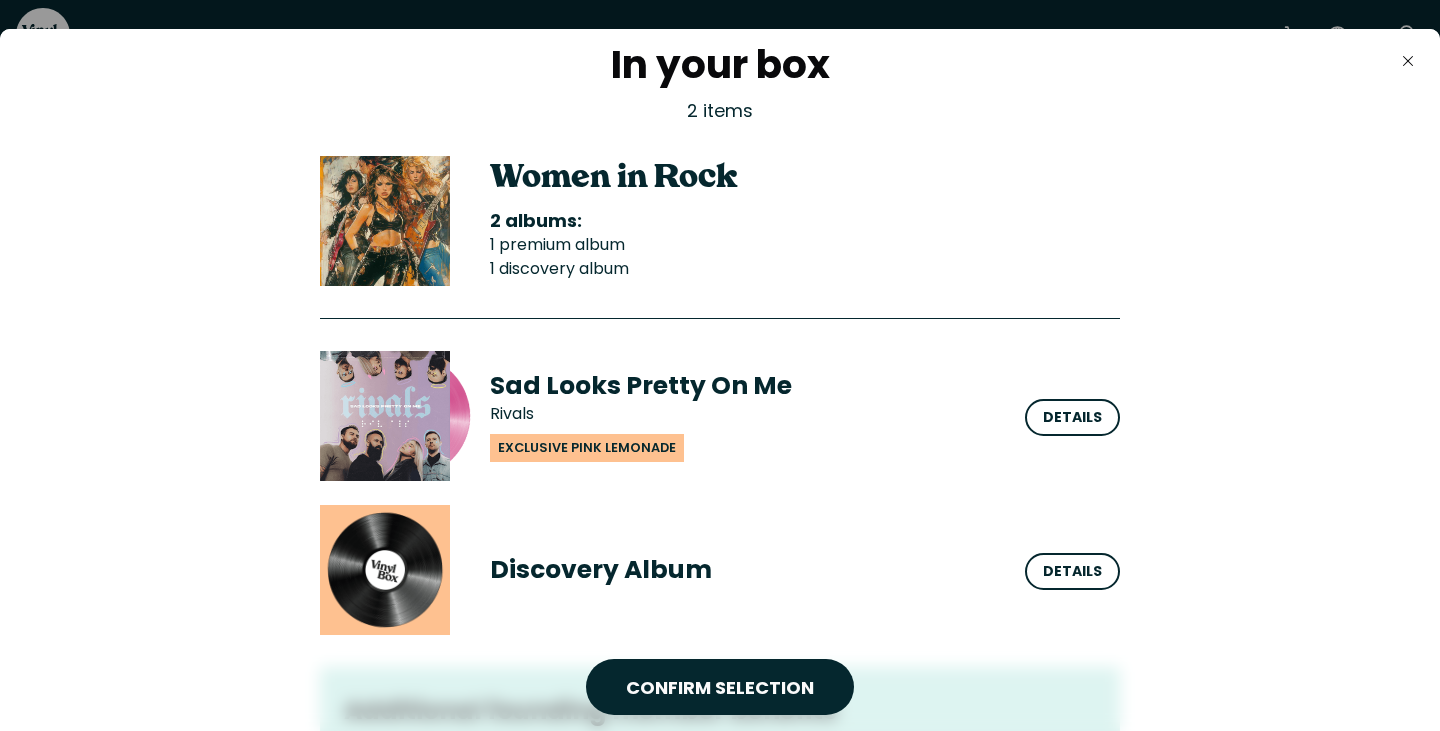 scroll, scrollTop: 18, scrollLeft: 0, axis: vertical 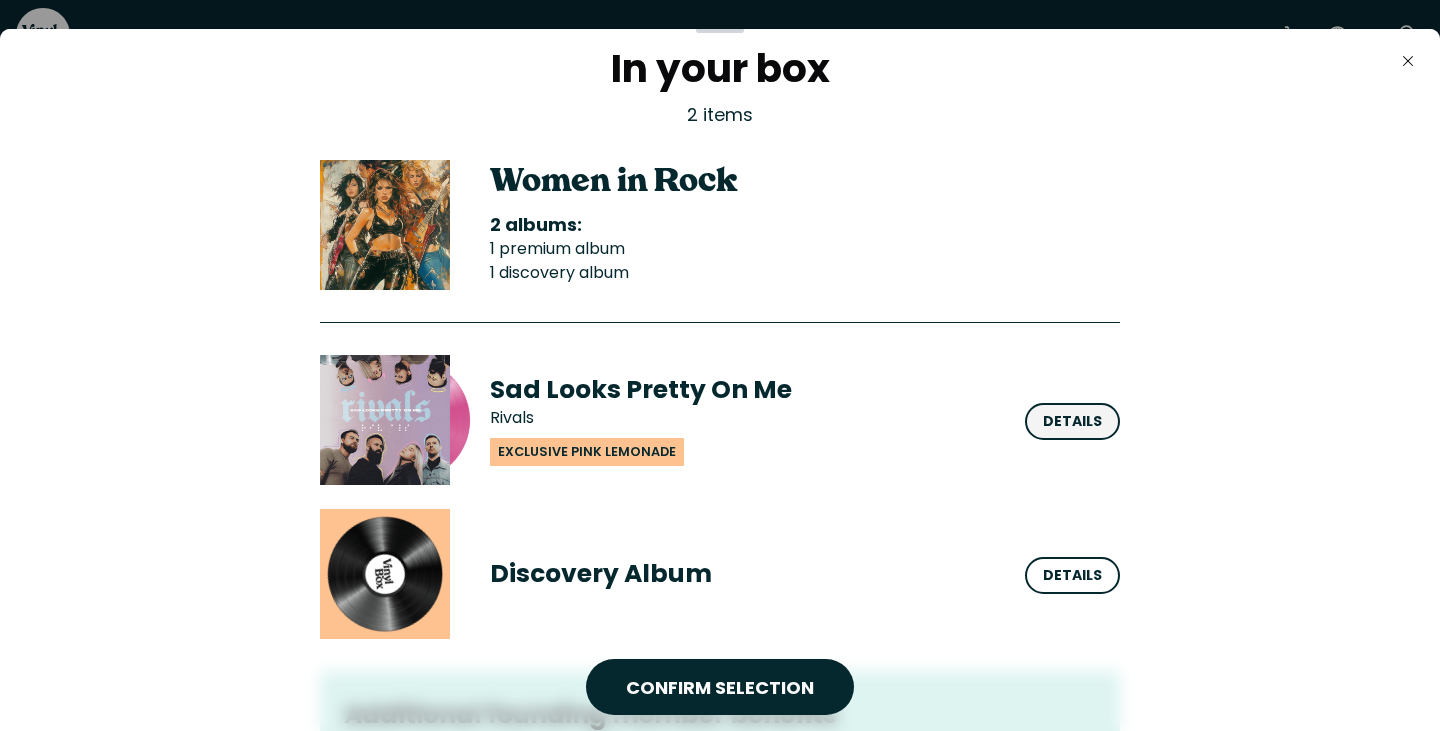 click on "Details" at bounding box center [1072, 421] 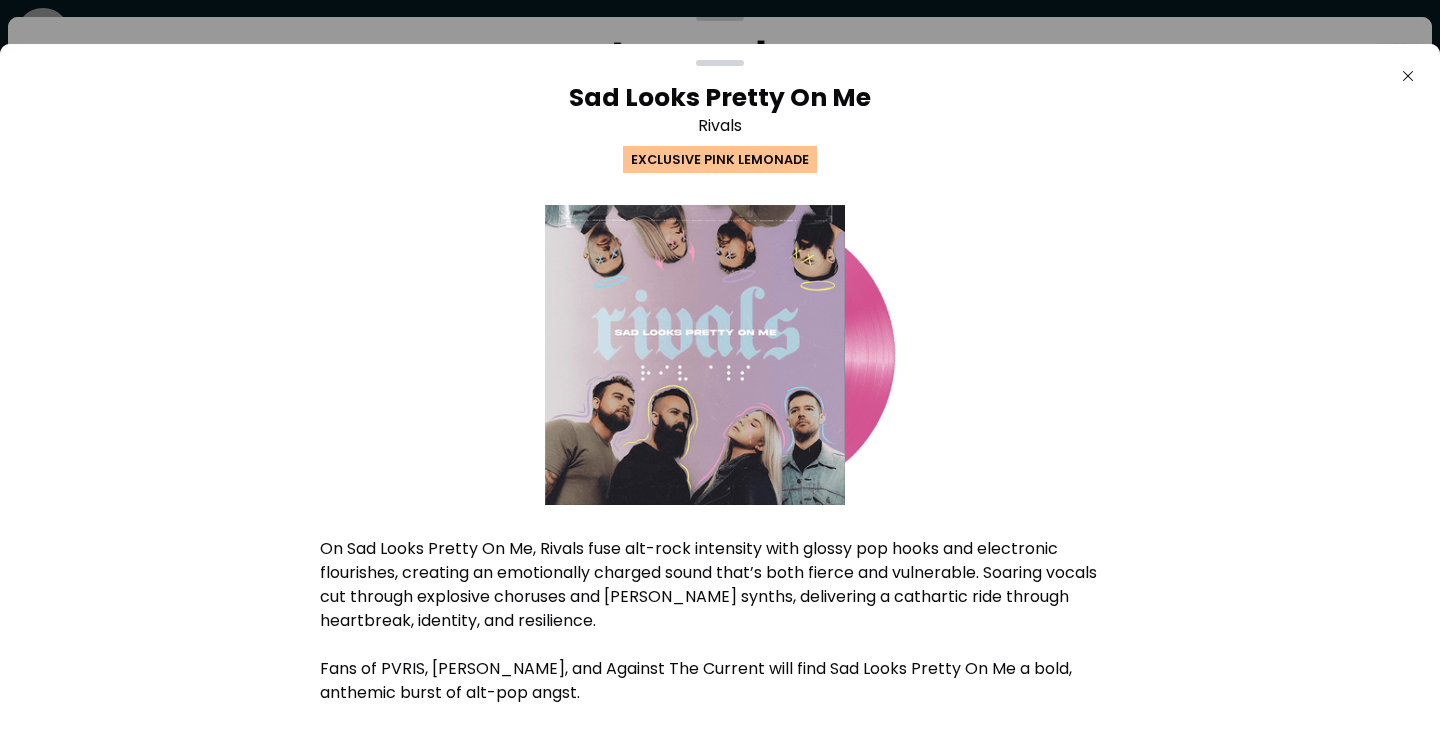 scroll, scrollTop: 102, scrollLeft: 0, axis: vertical 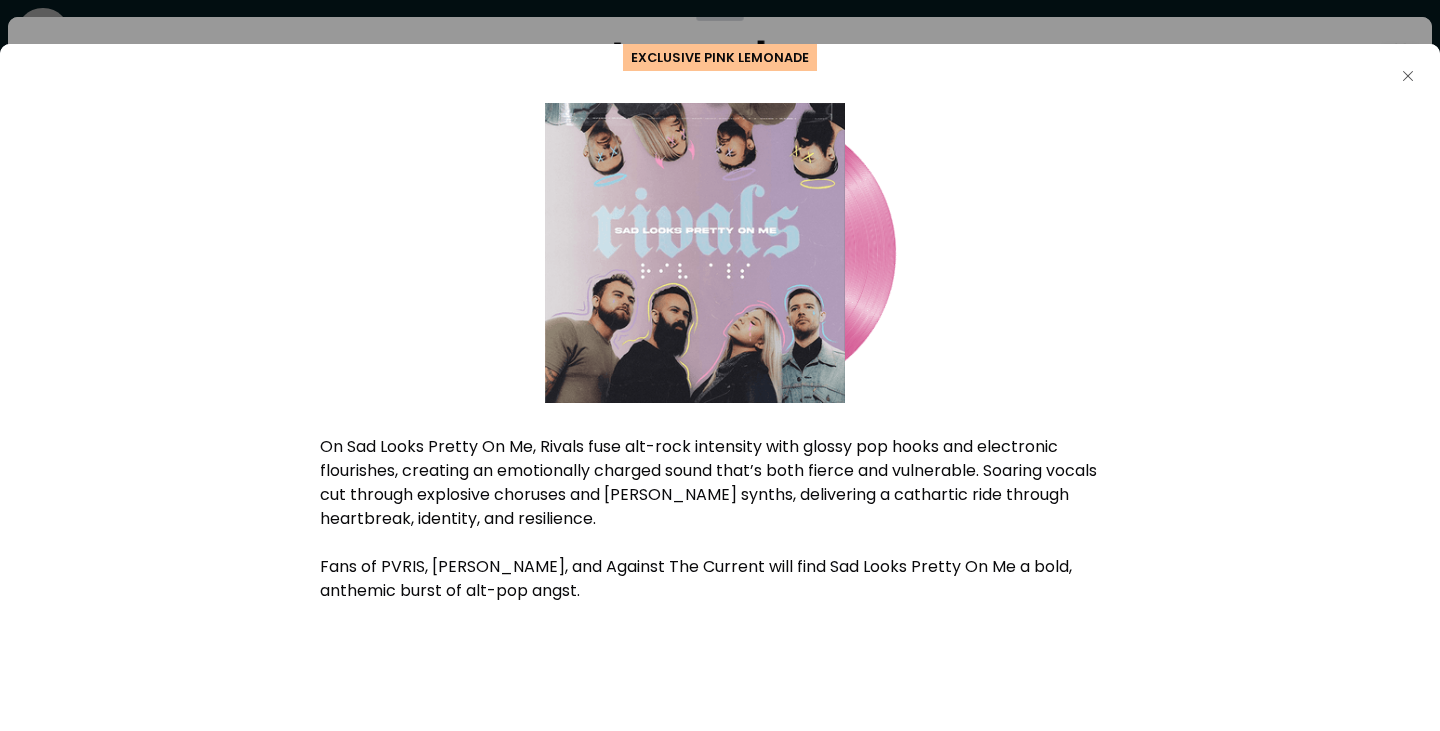 click on "Close" 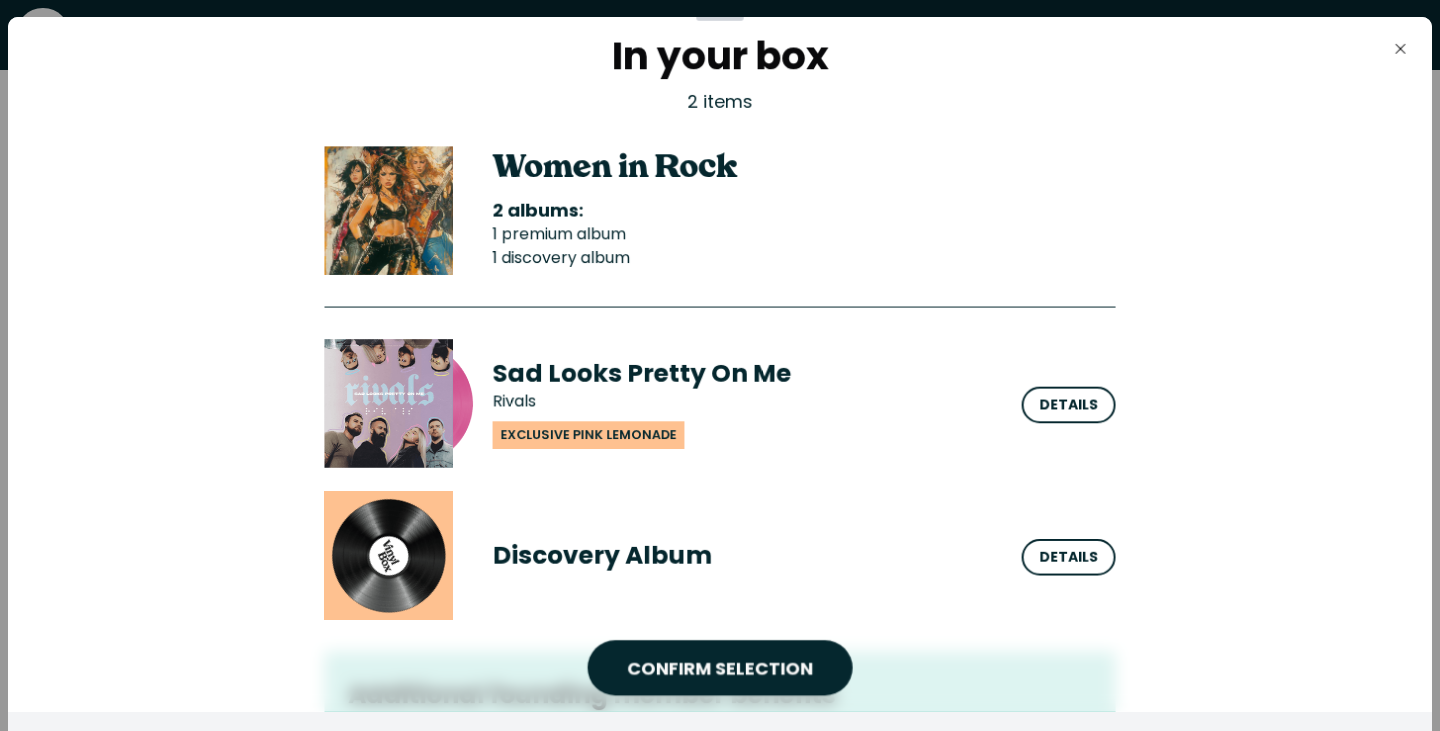 scroll, scrollTop: 0, scrollLeft: 0, axis: both 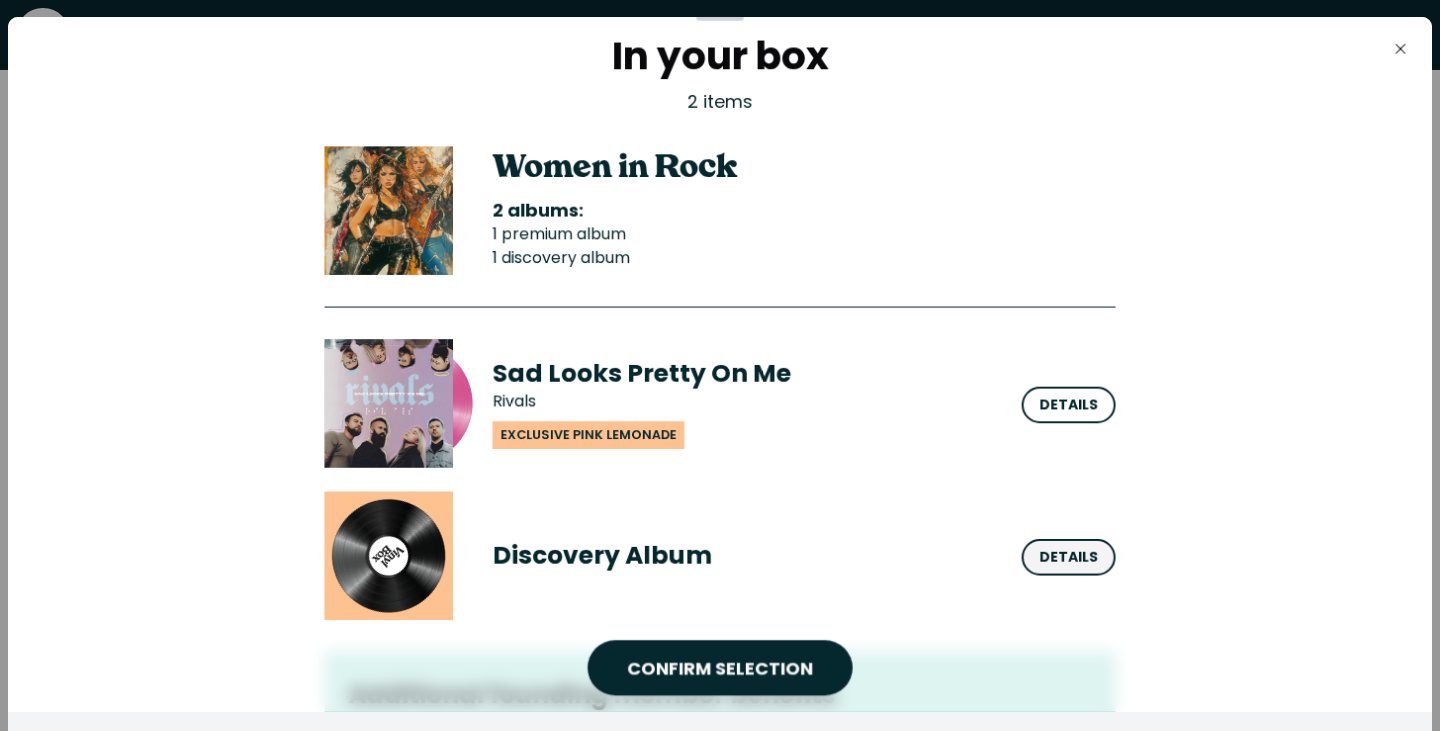 click on "Details" at bounding box center [1068, 557] 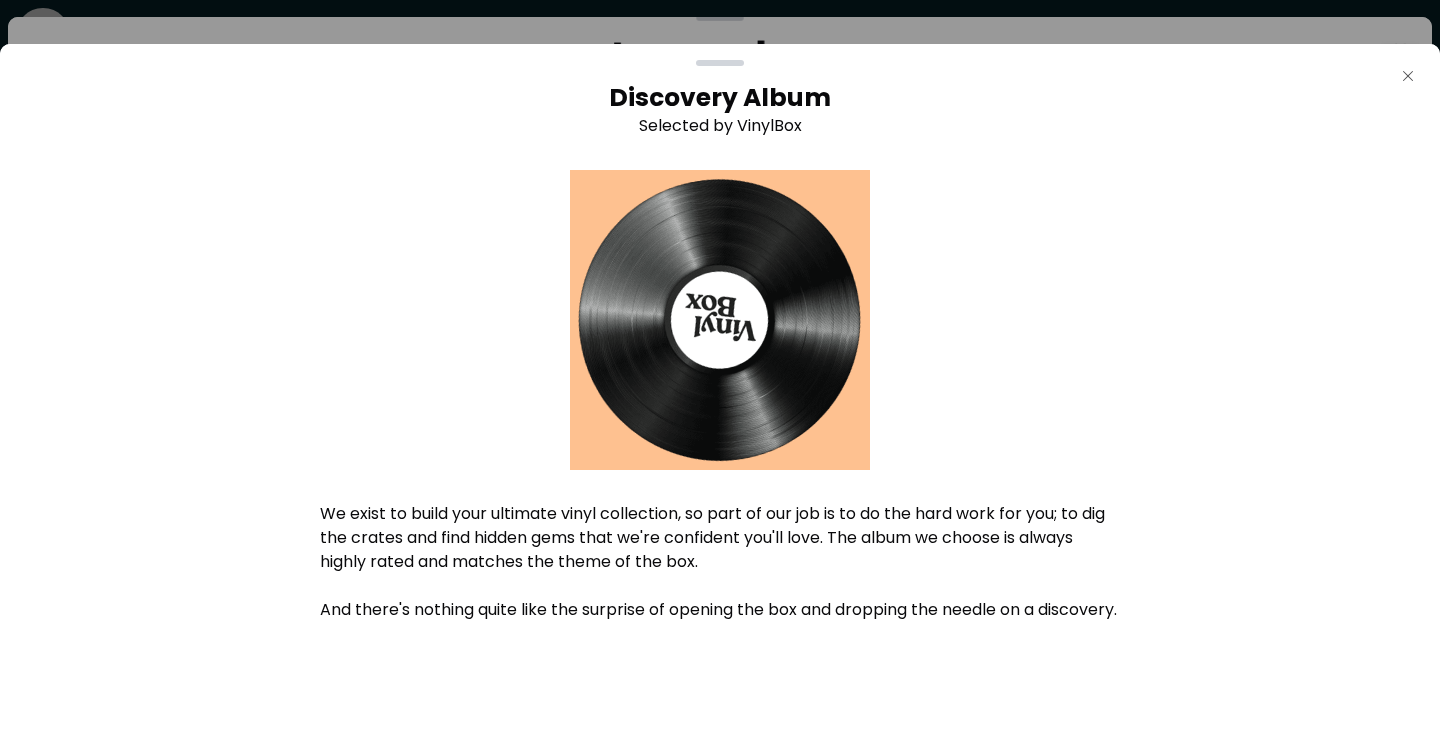 click on "Close" 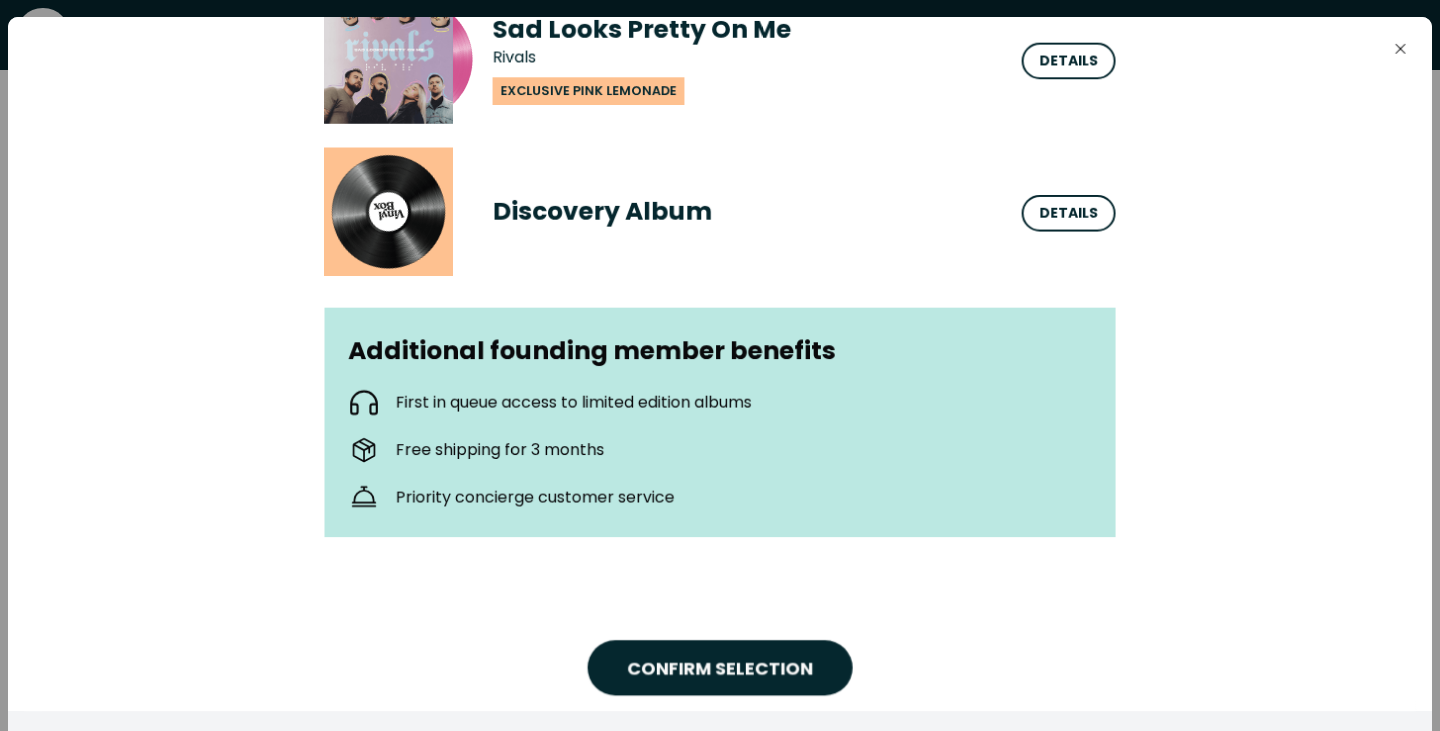 scroll, scrollTop: 0, scrollLeft: 0, axis: both 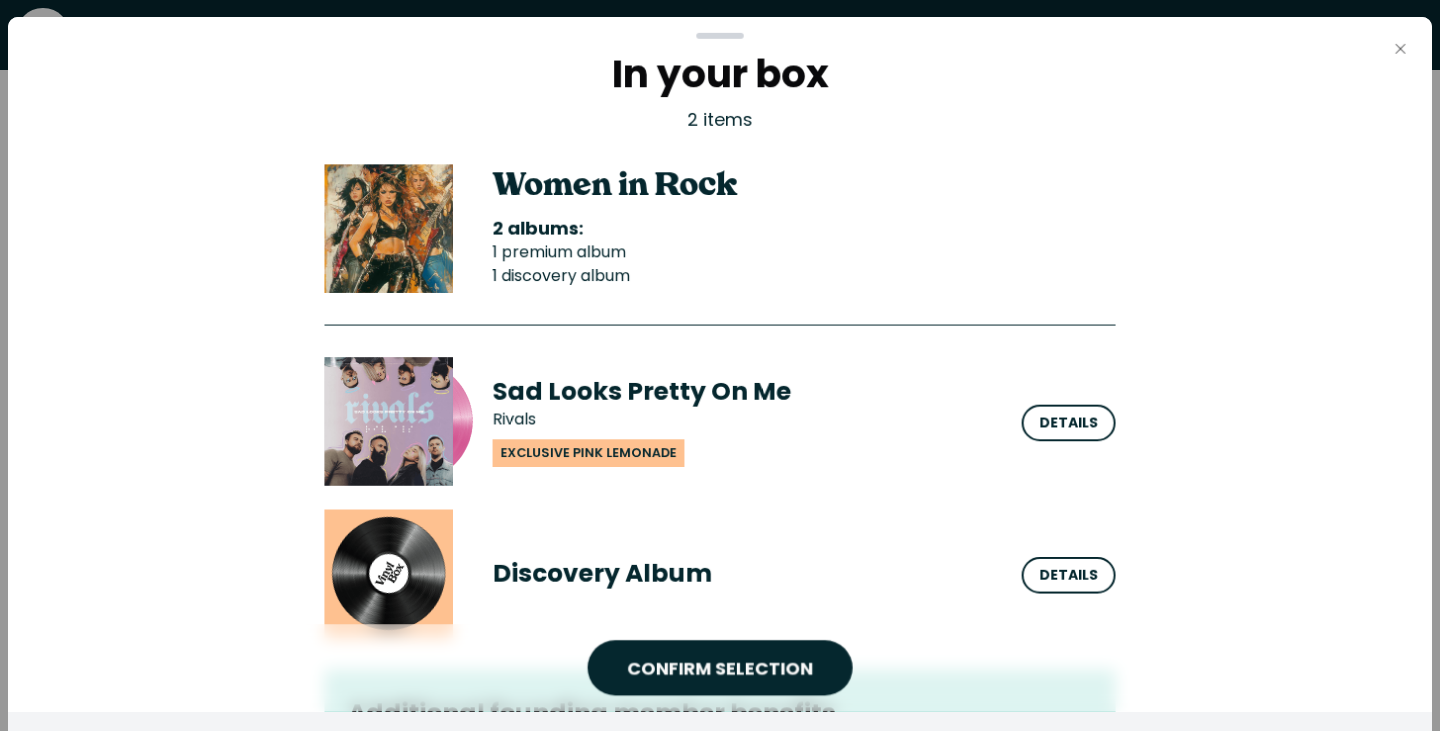 click on "Close" 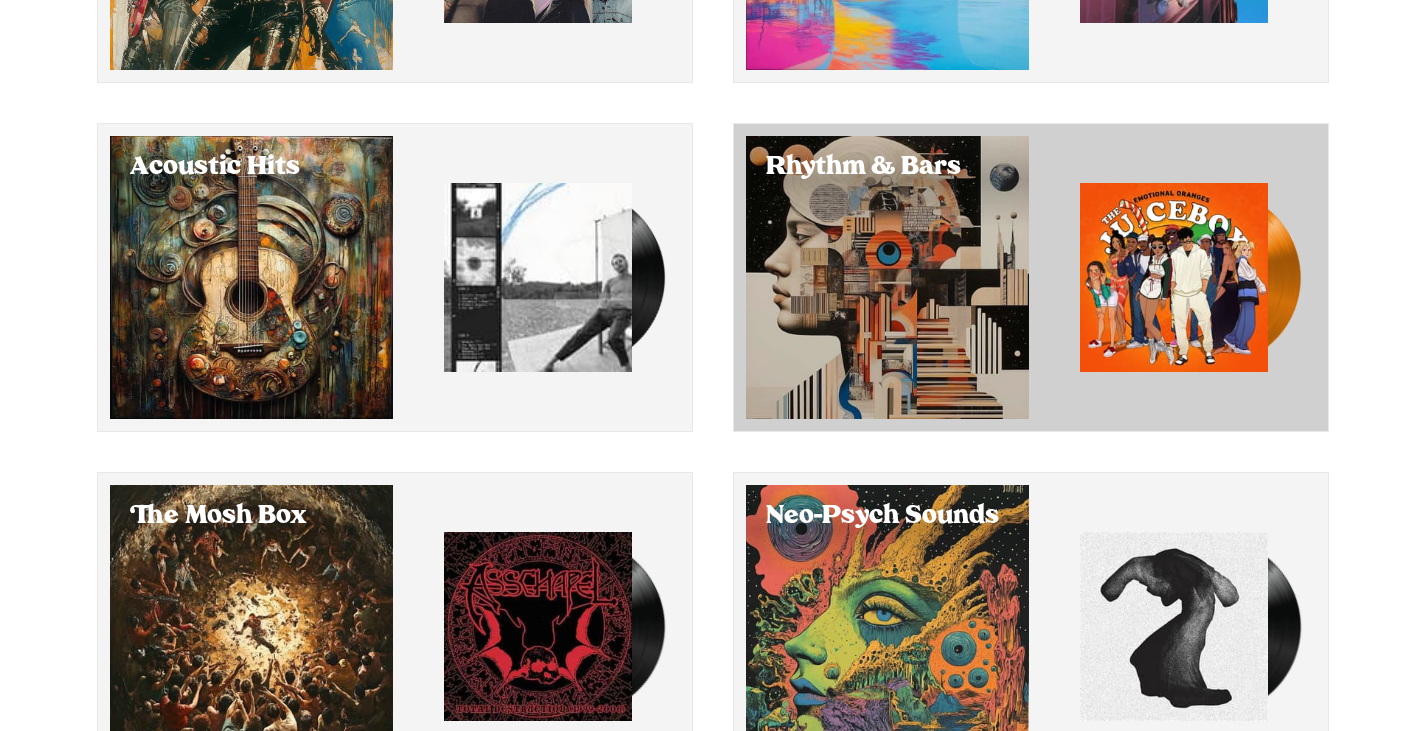 scroll, scrollTop: 586, scrollLeft: 0, axis: vertical 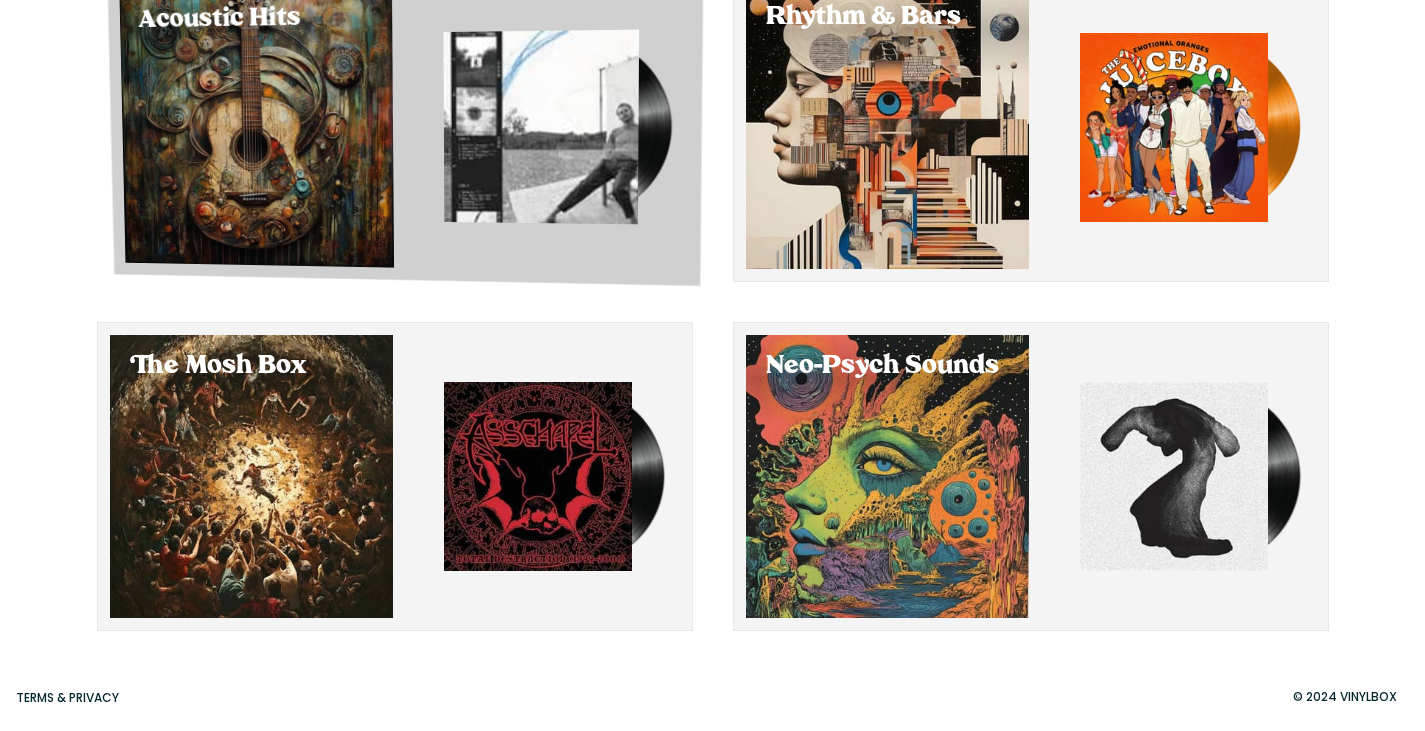 click at bounding box center (256, 126) 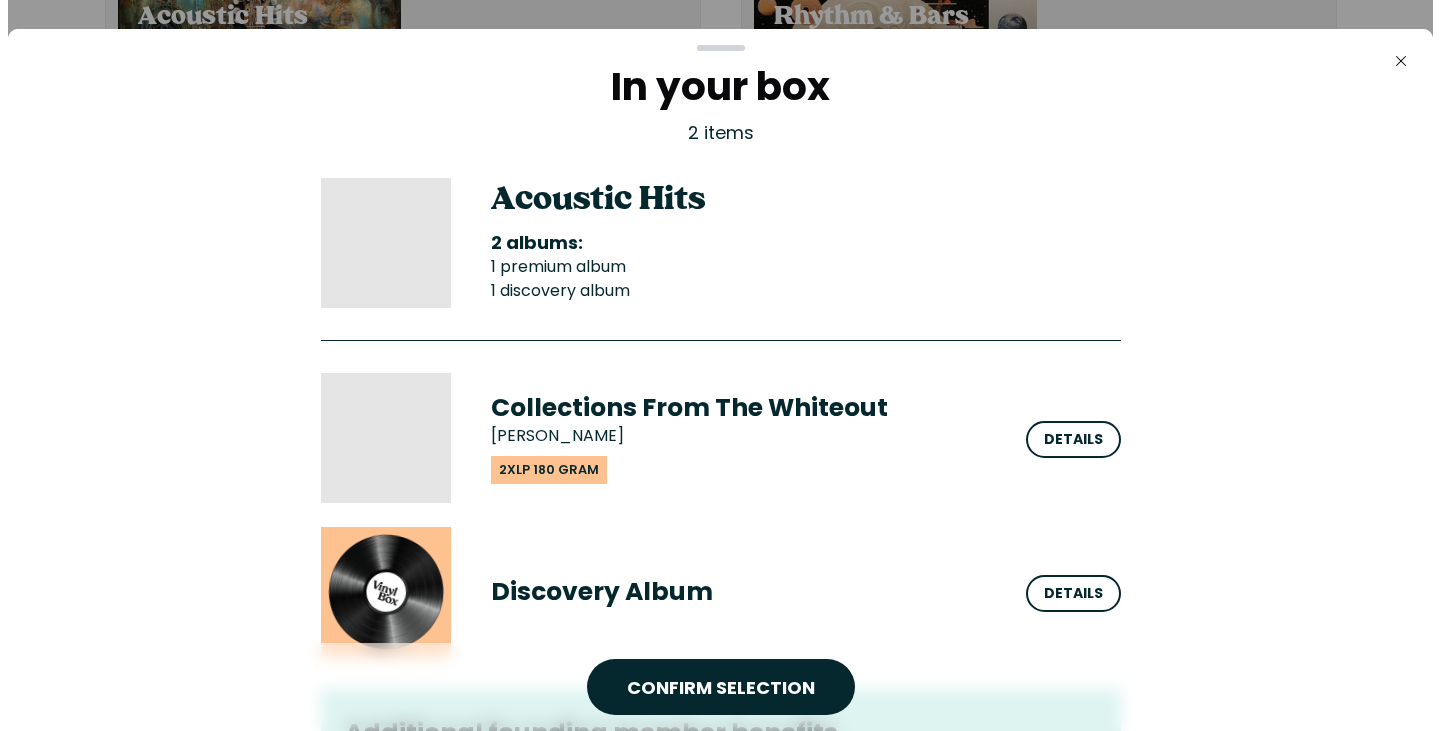 scroll, scrollTop: 0, scrollLeft: 0, axis: both 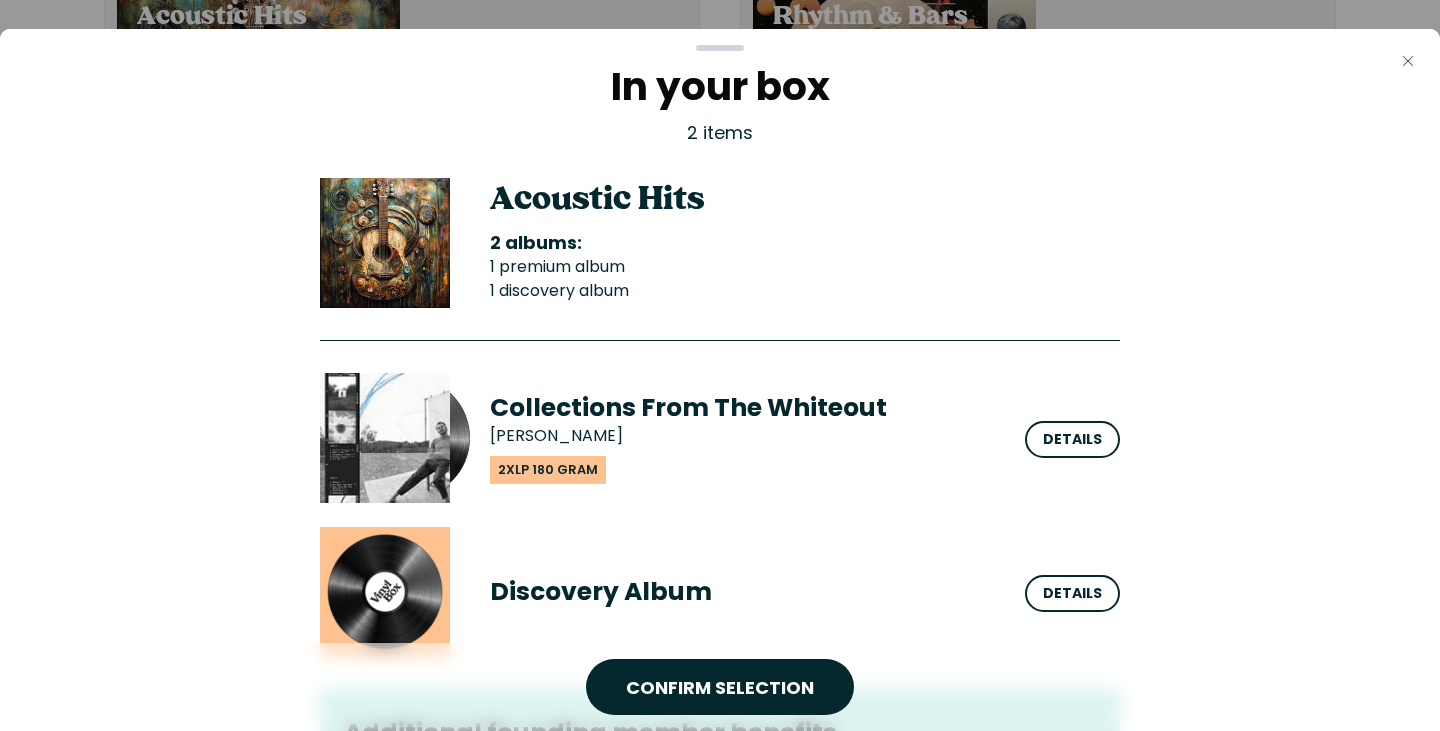click 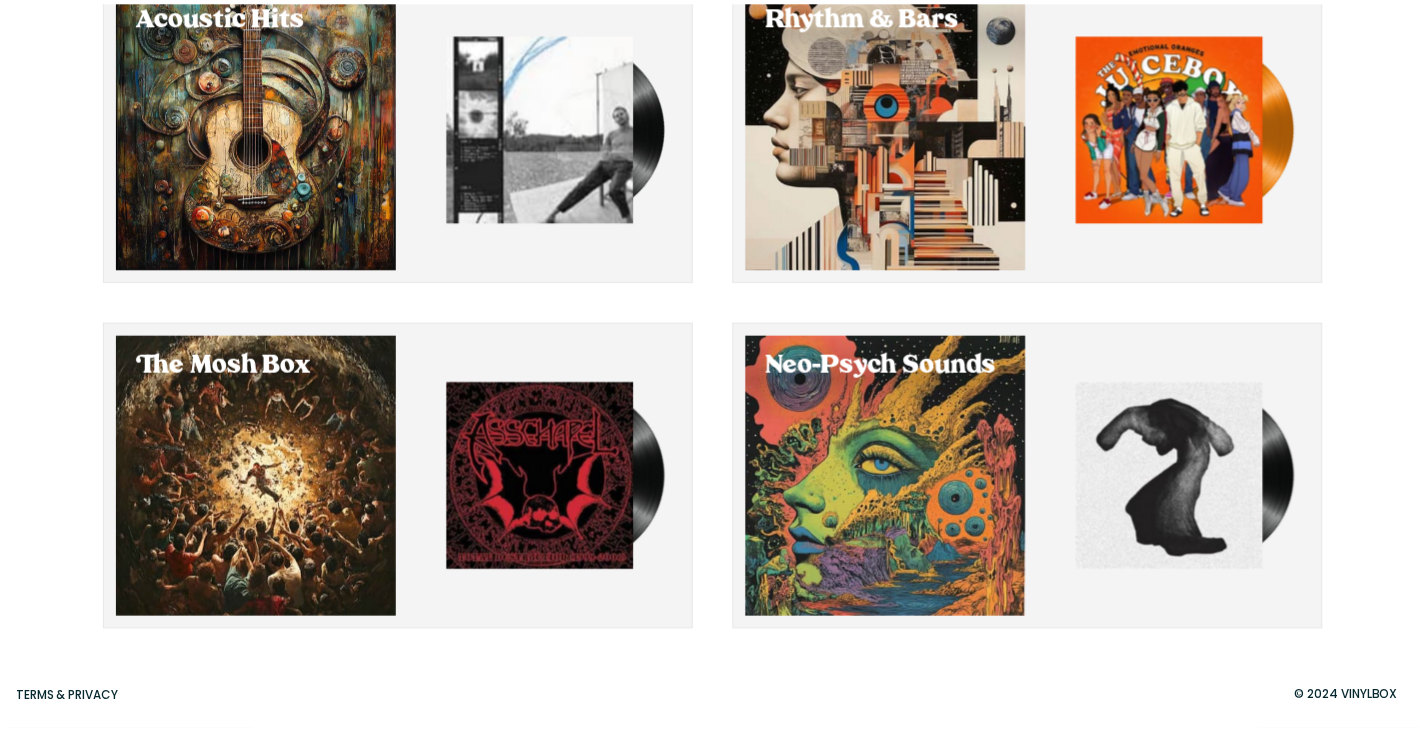 scroll, scrollTop: 586, scrollLeft: 0, axis: vertical 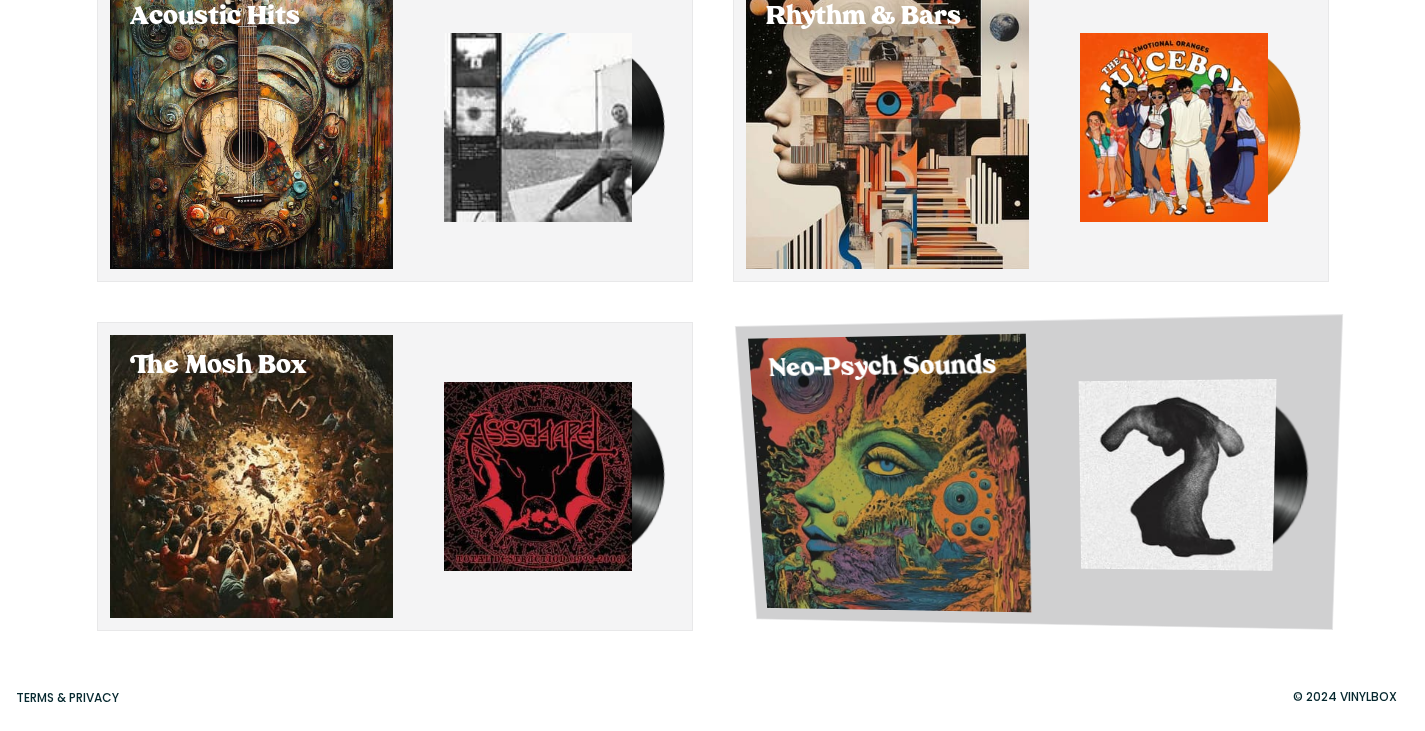 click on "Neo-Psych Sounds" at bounding box center (1038, 472) 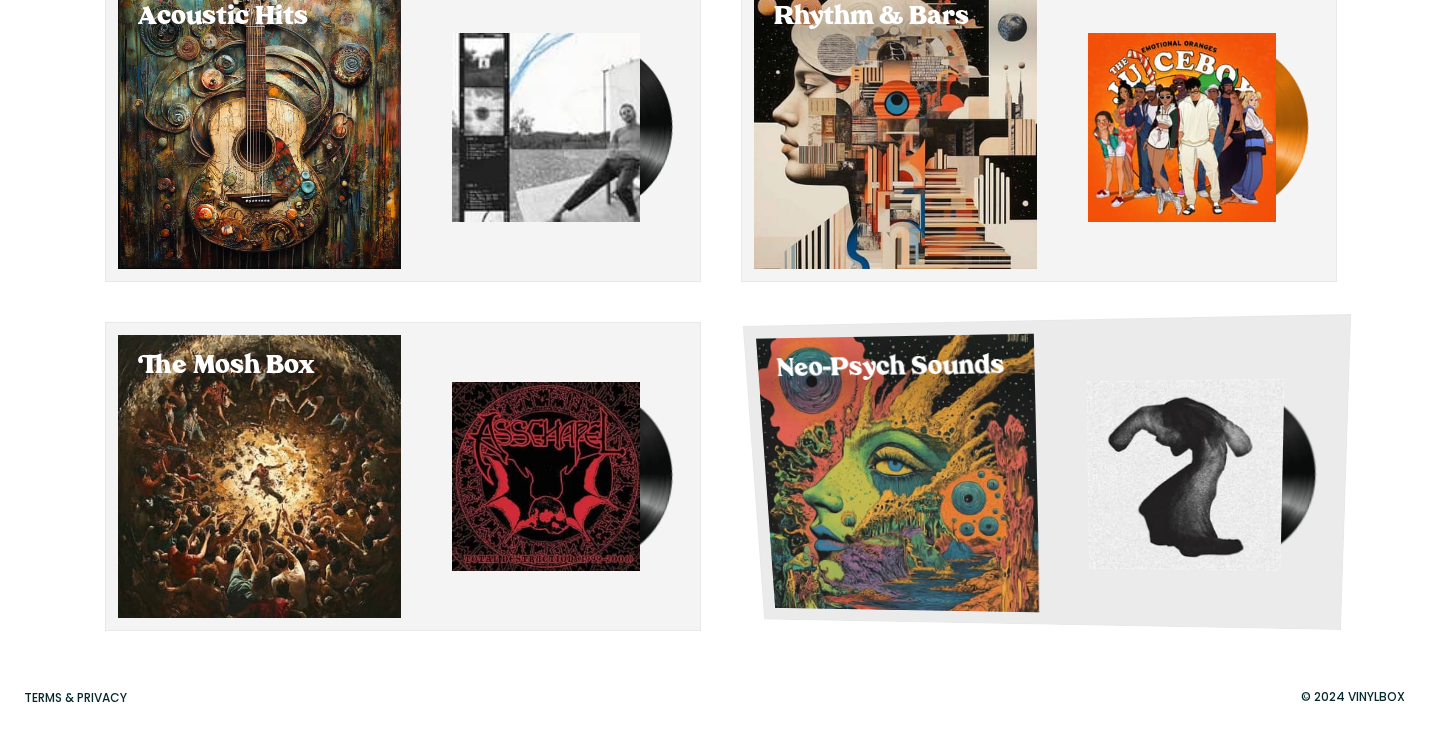 scroll, scrollTop: 0, scrollLeft: 0, axis: both 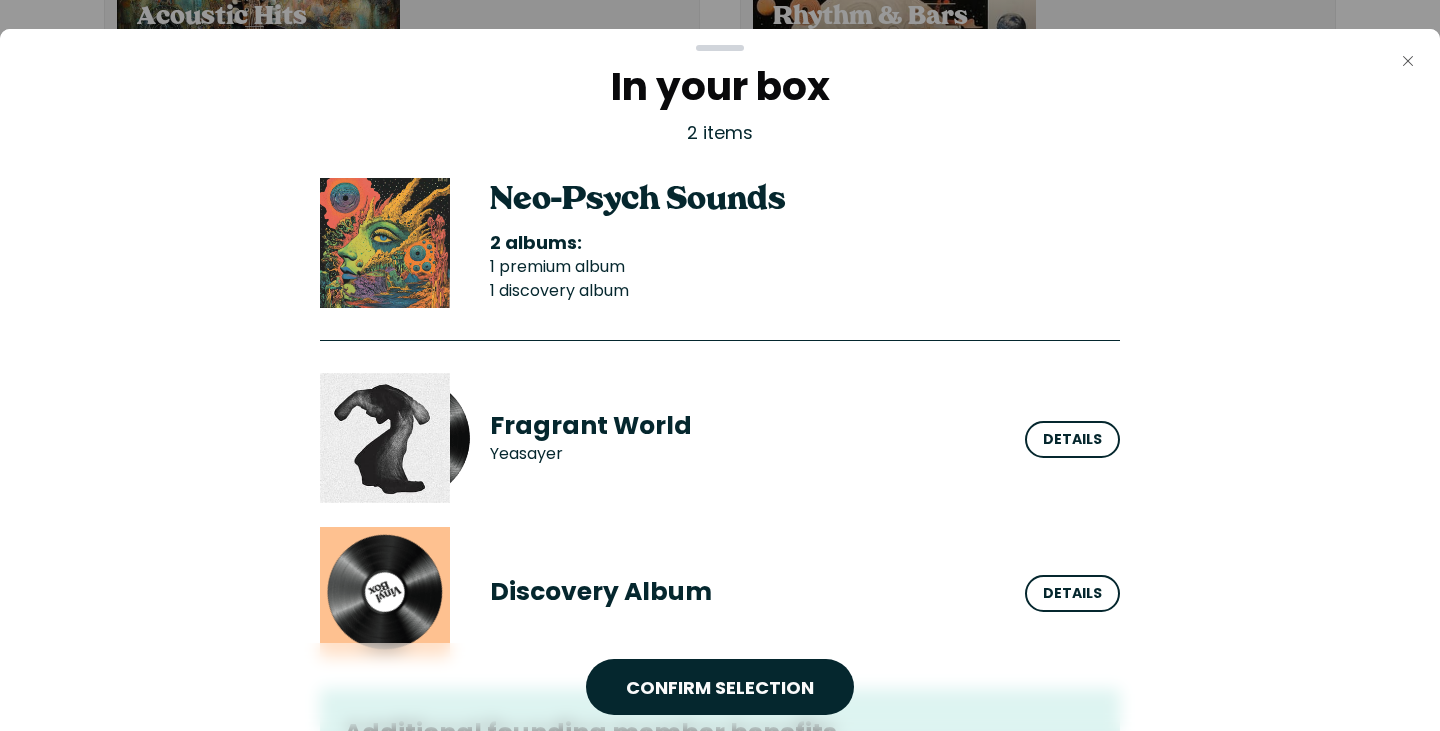 click on "Close" at bounding box center [1408, 61] 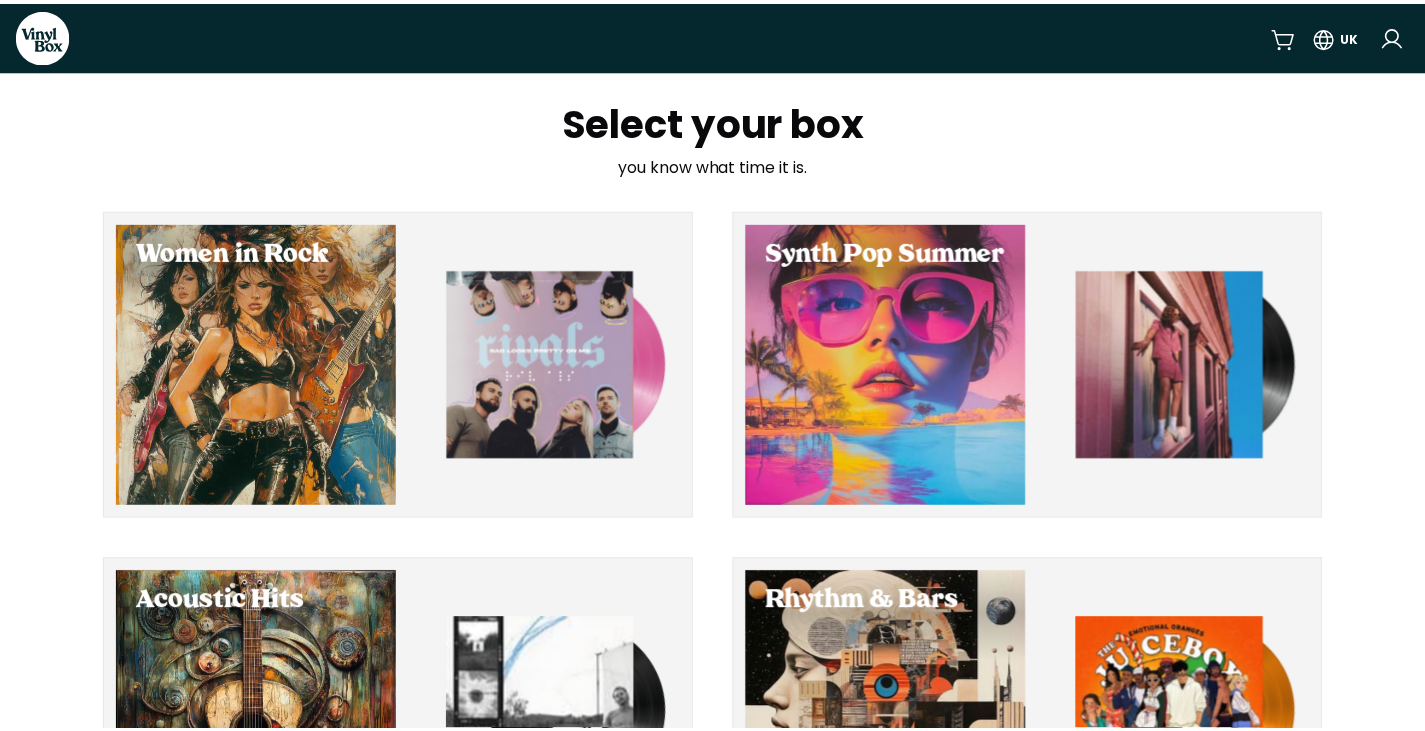 scroll, scrollTop: 586, scrollLeft: 0, axis: vertical 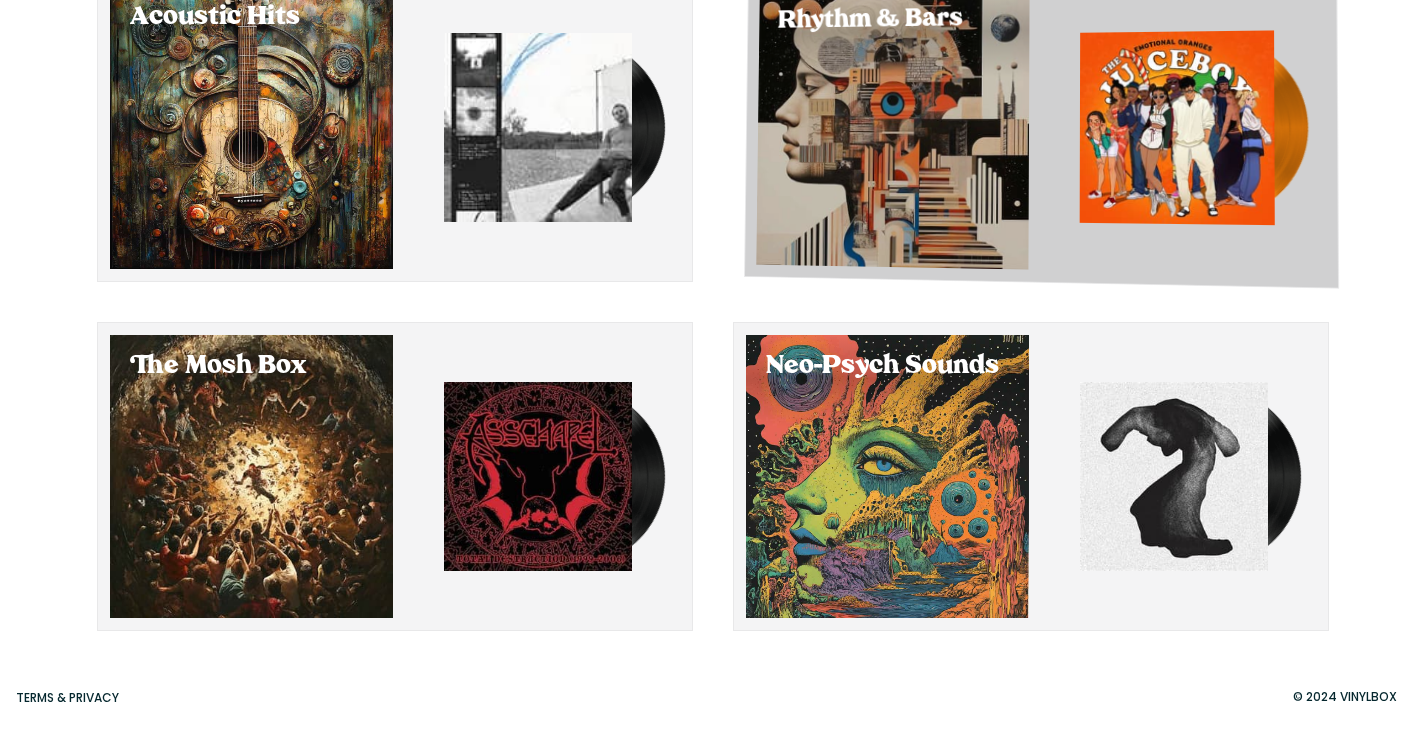 click at bounding box center [892, 128] 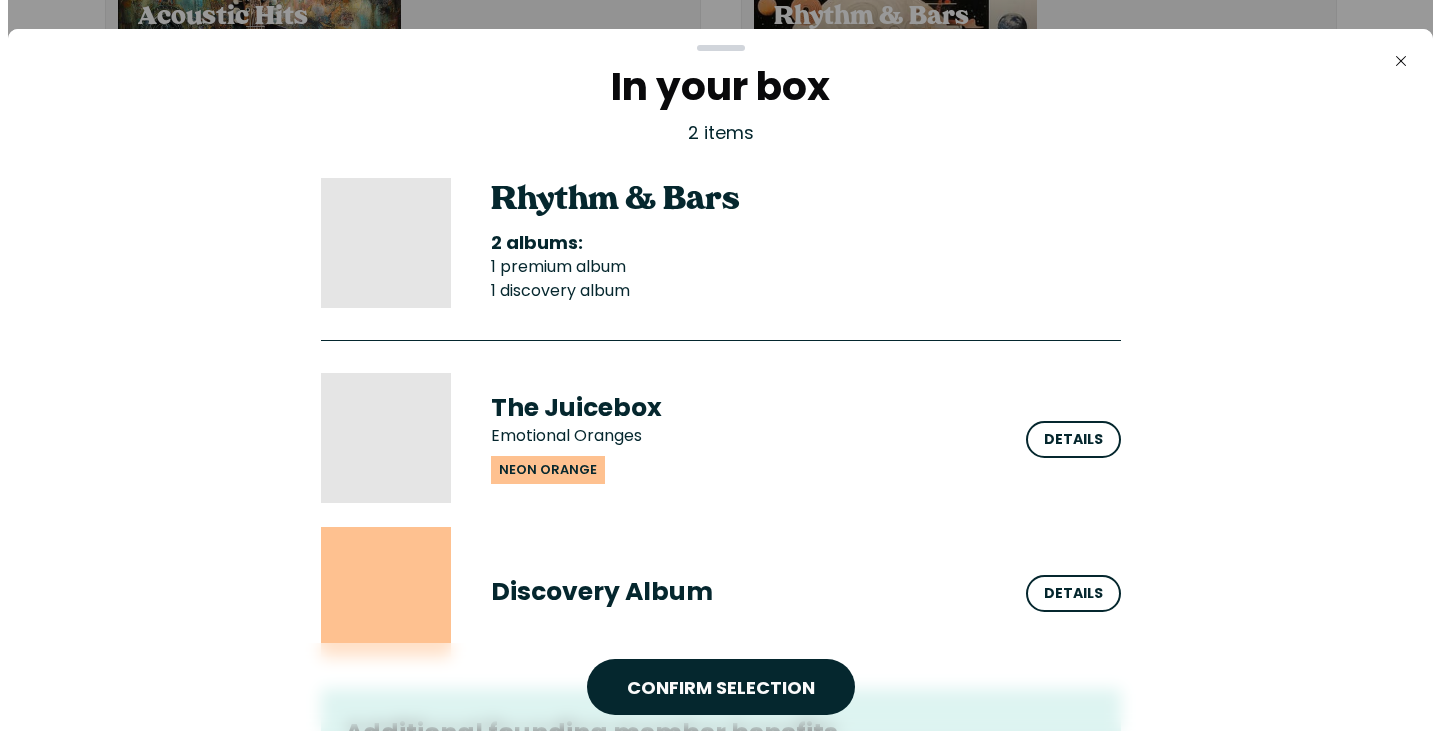 scroll, scrollTop: 0, scrollLeft: 0, axis: both 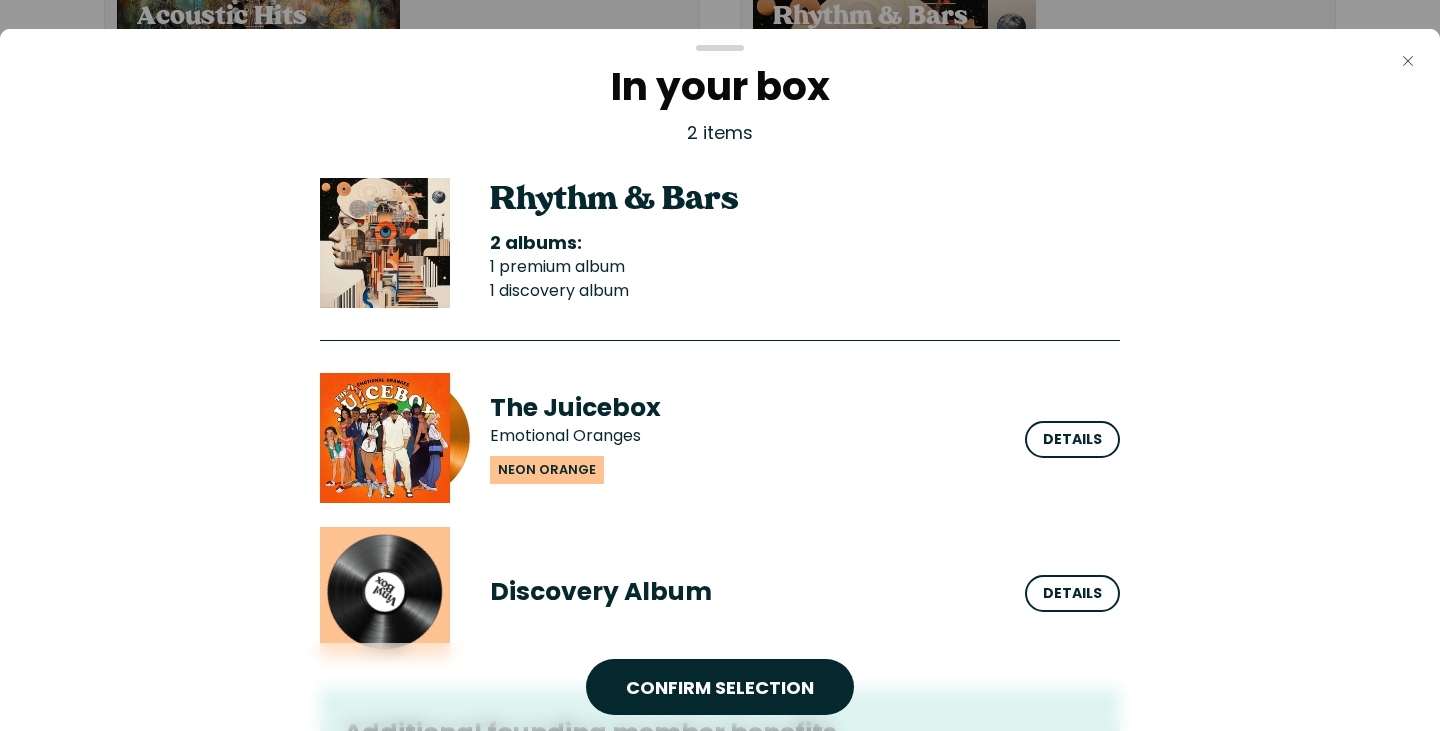 click 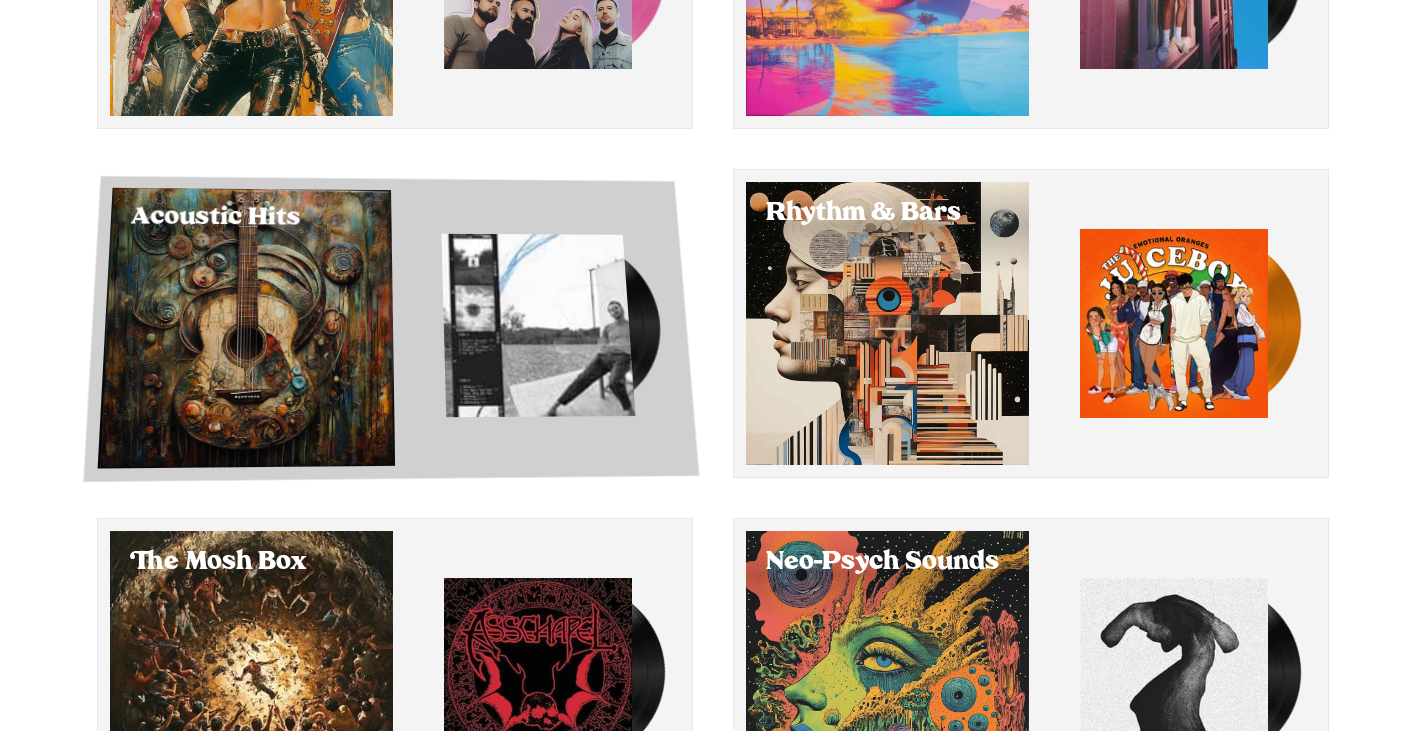 scroll, scrollTop: 389, scrollLeft: 0, axis: vertical 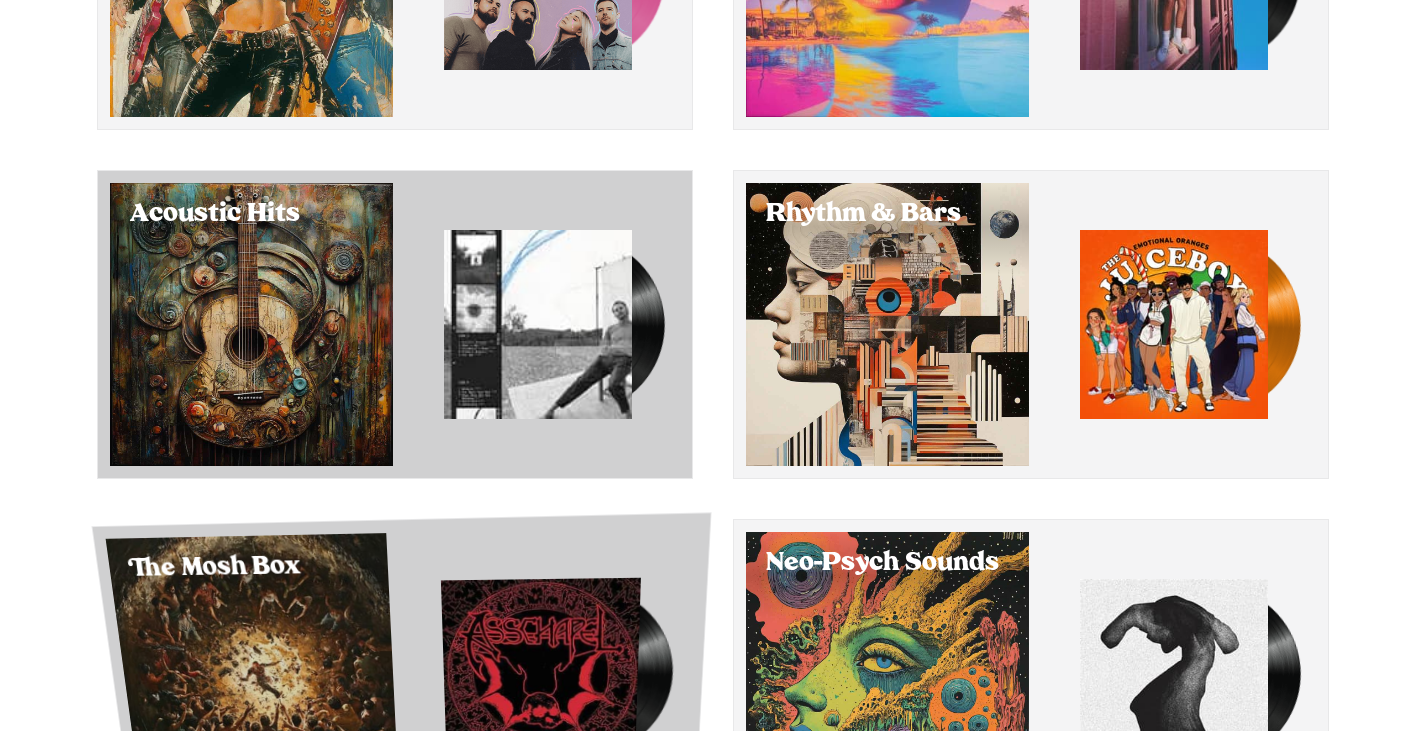 click on "The Mosh Box" at bounding box center (401, 665) 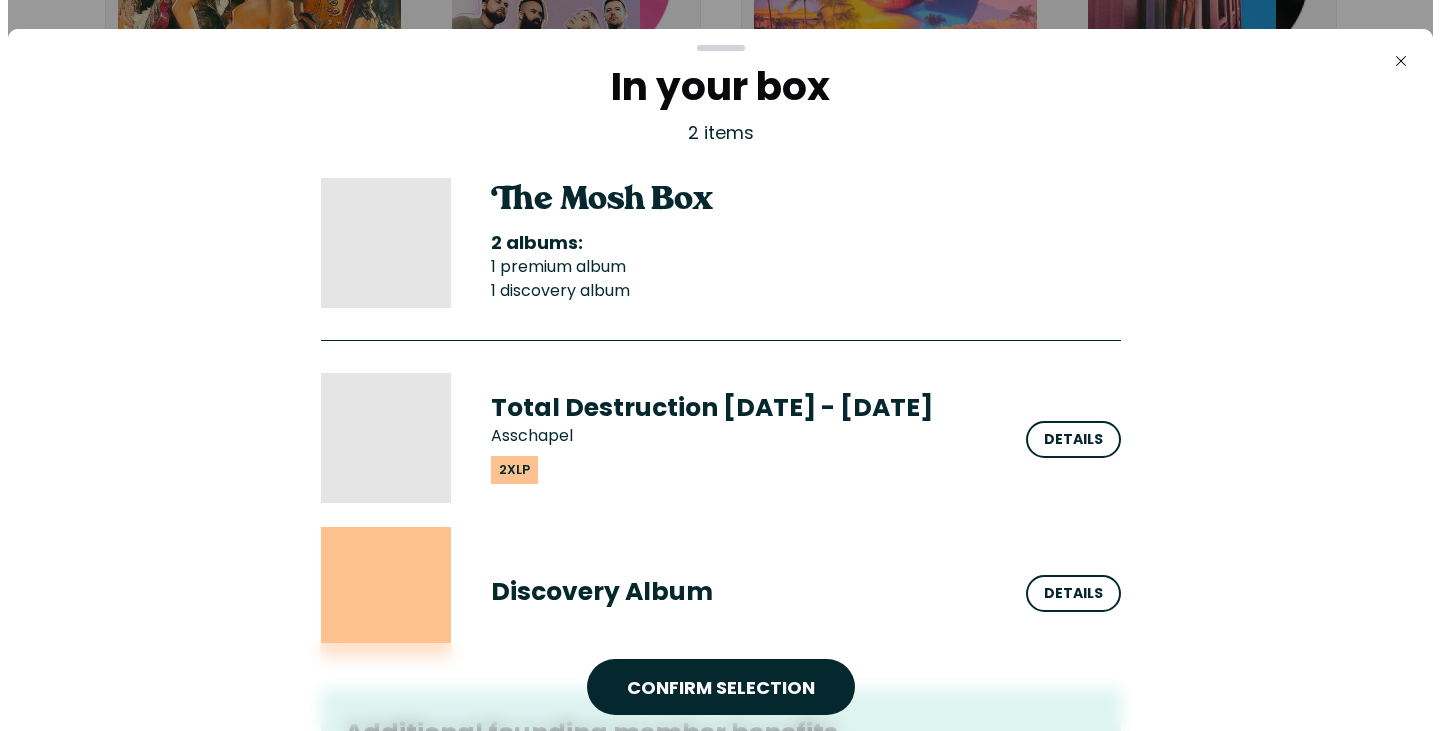 scroll, scrollTop: 0, scrollLeft: 0, axis: both 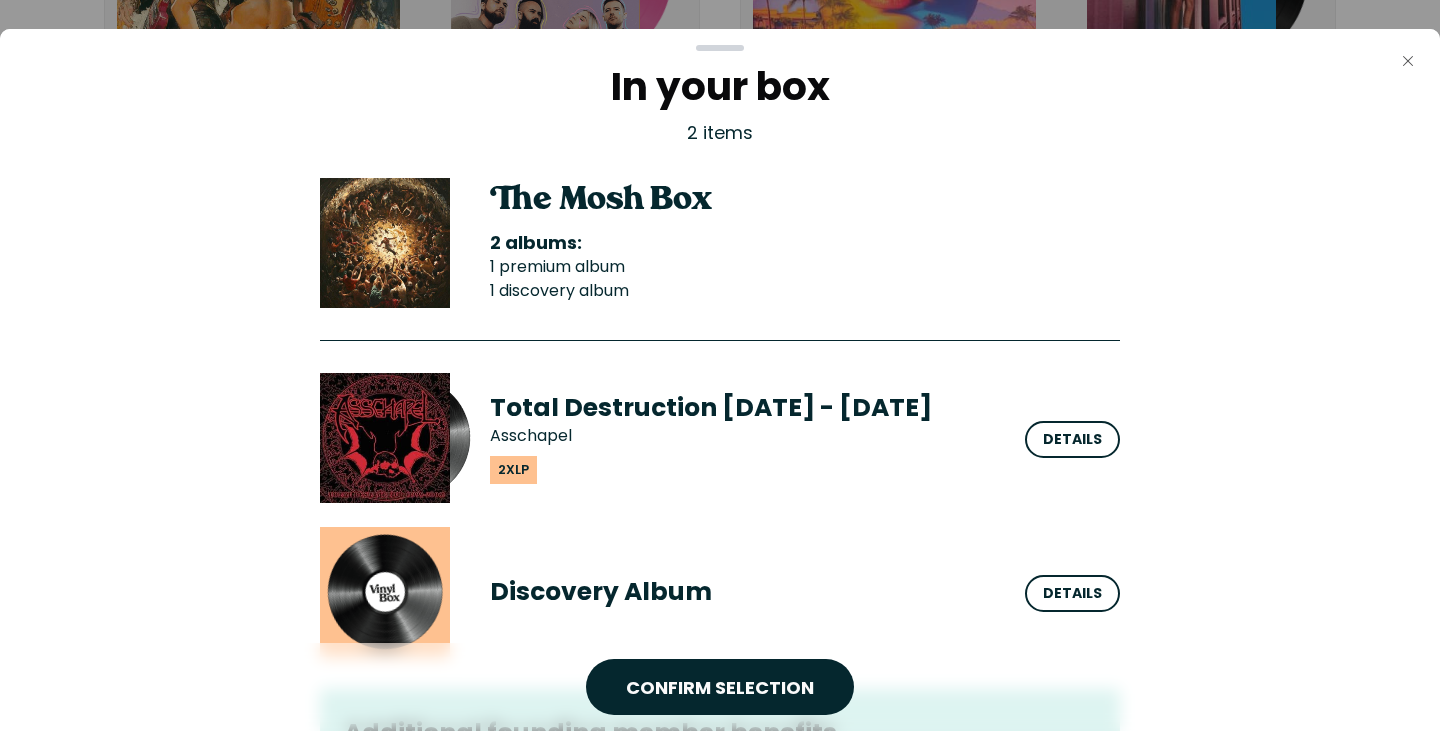 click on "Close" 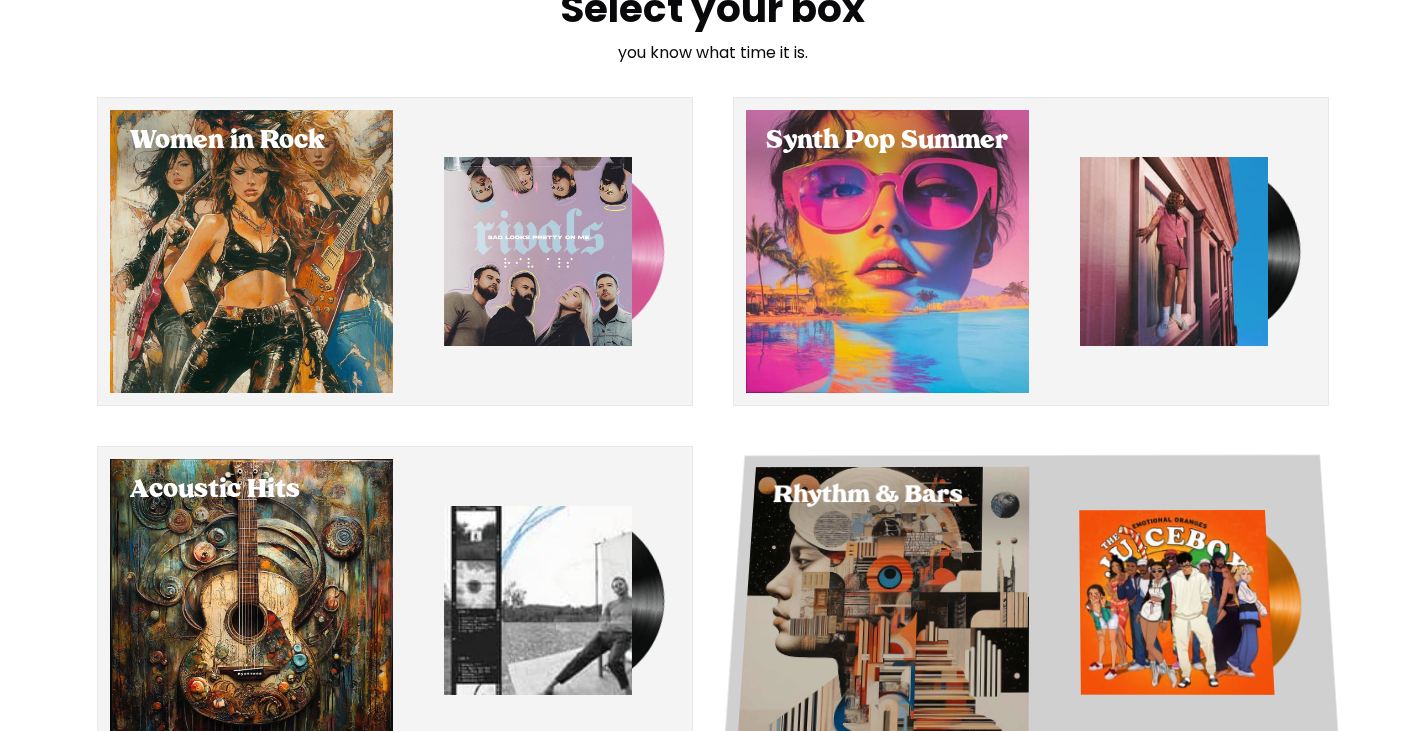scroll, scrollTop: 88, scrollLeft: 0, axis: vertical 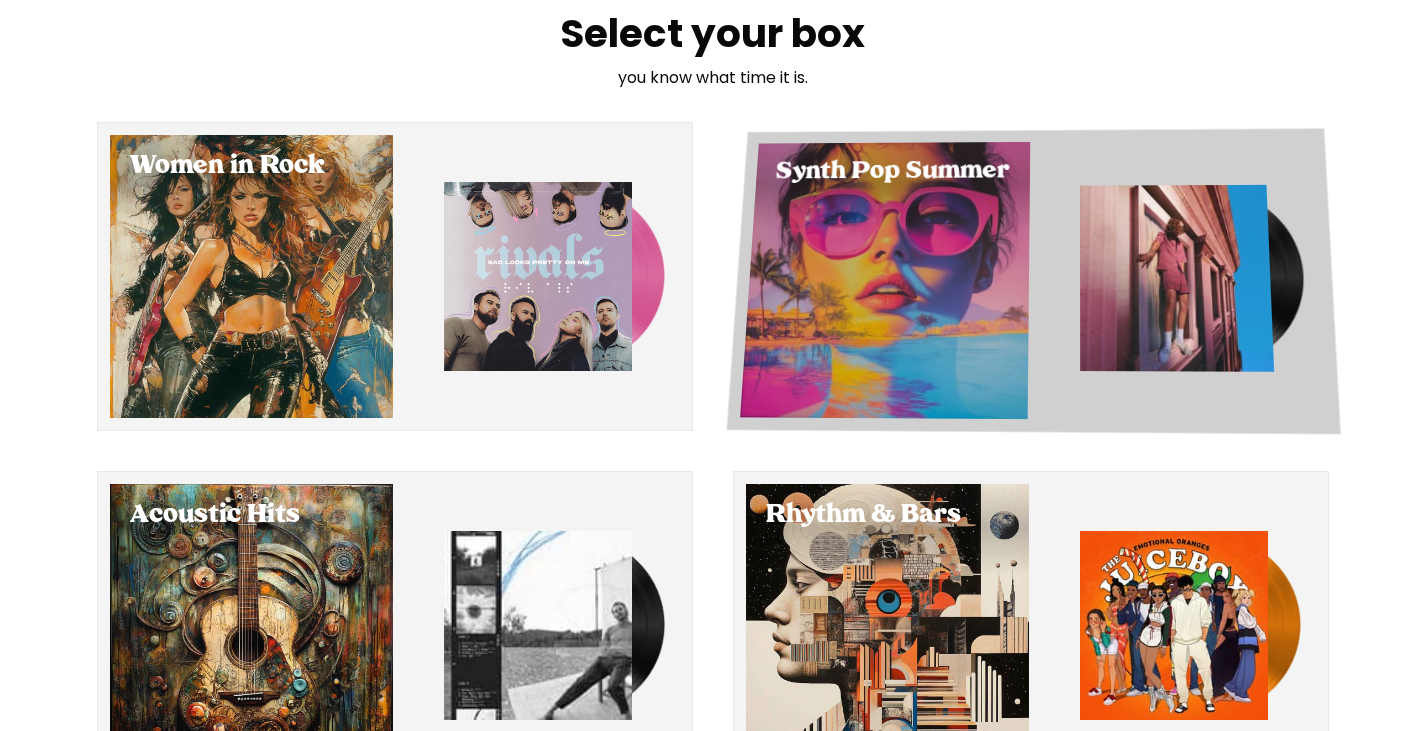click on "Synth Pop Summer" at bounding box center [1033, 281] 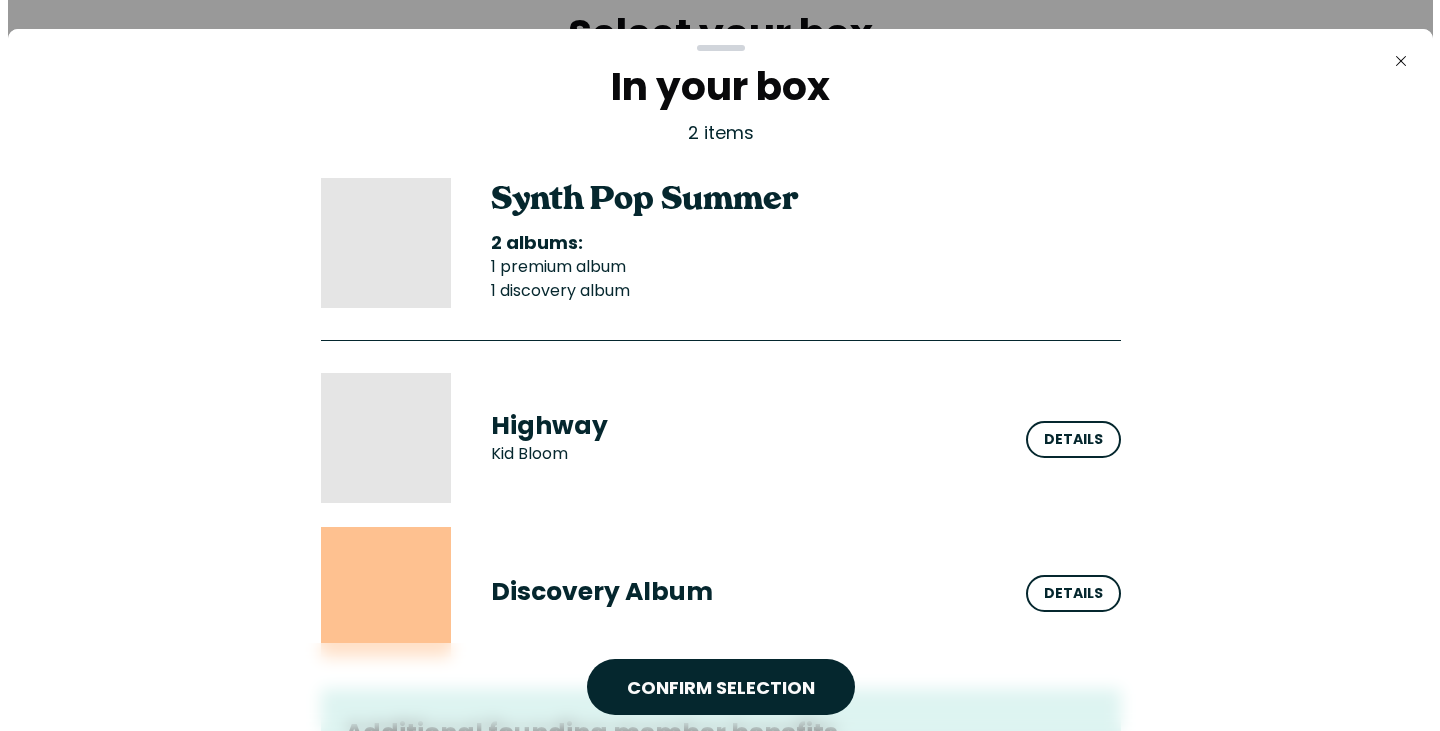 scroll, scrollTop: 0, scrollLeft: 0, axis: both 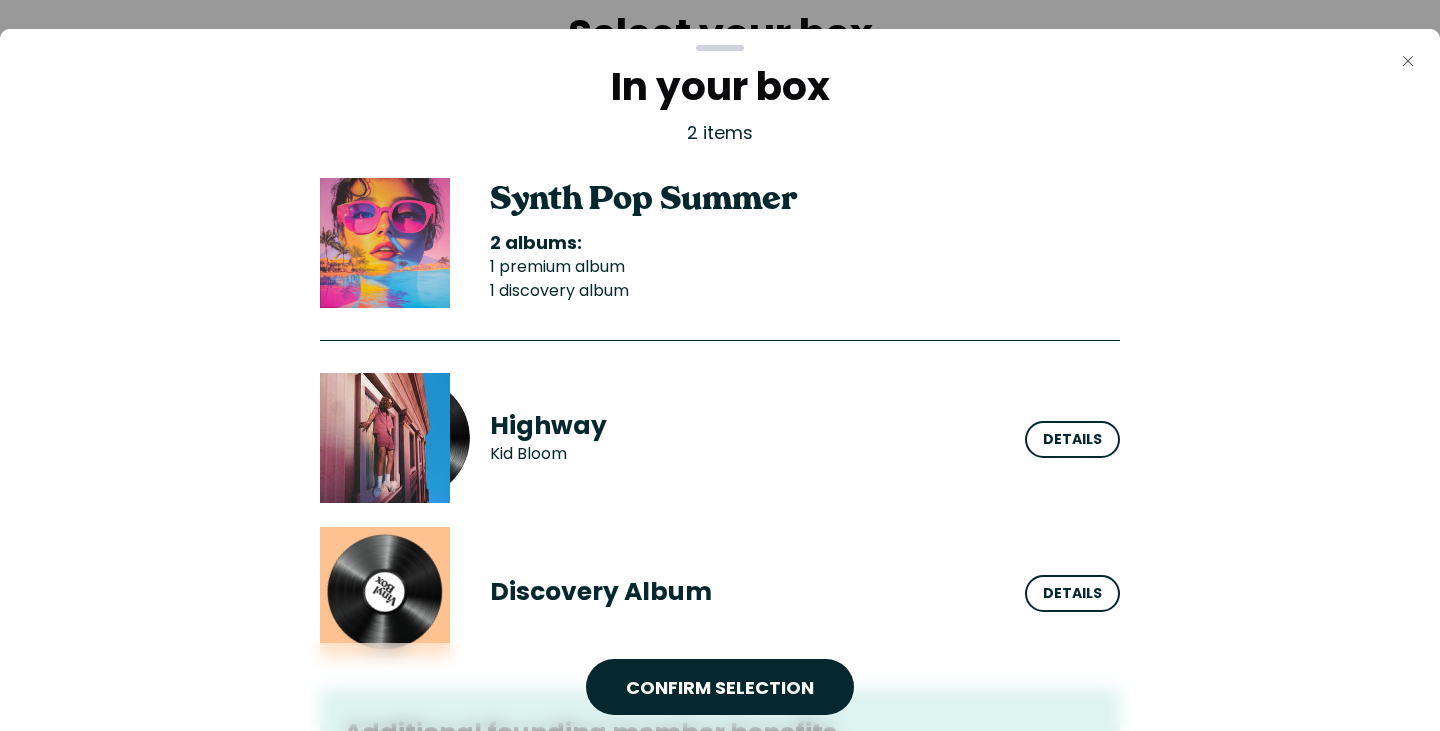 click on "Close" 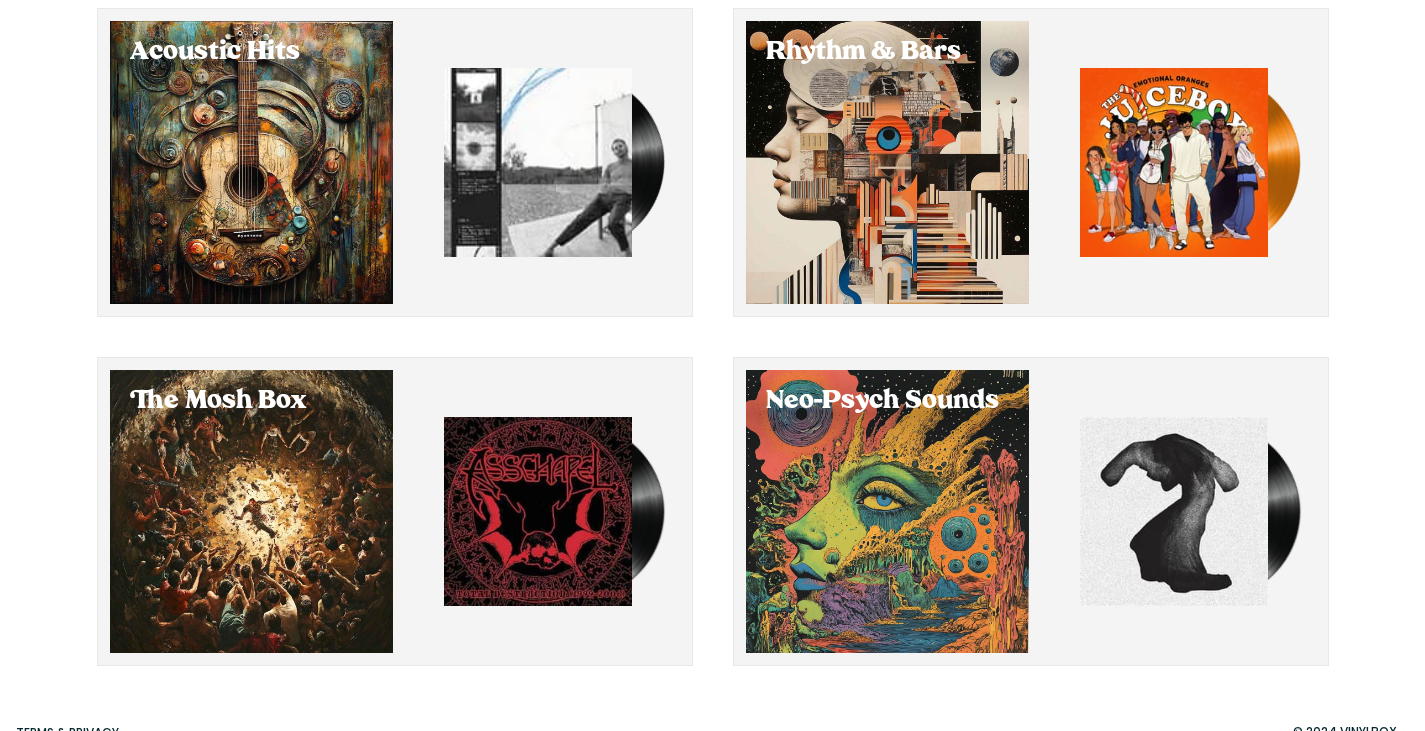 scroll, scrollTop: 586, scrollLeft: 0, axis: vertical 